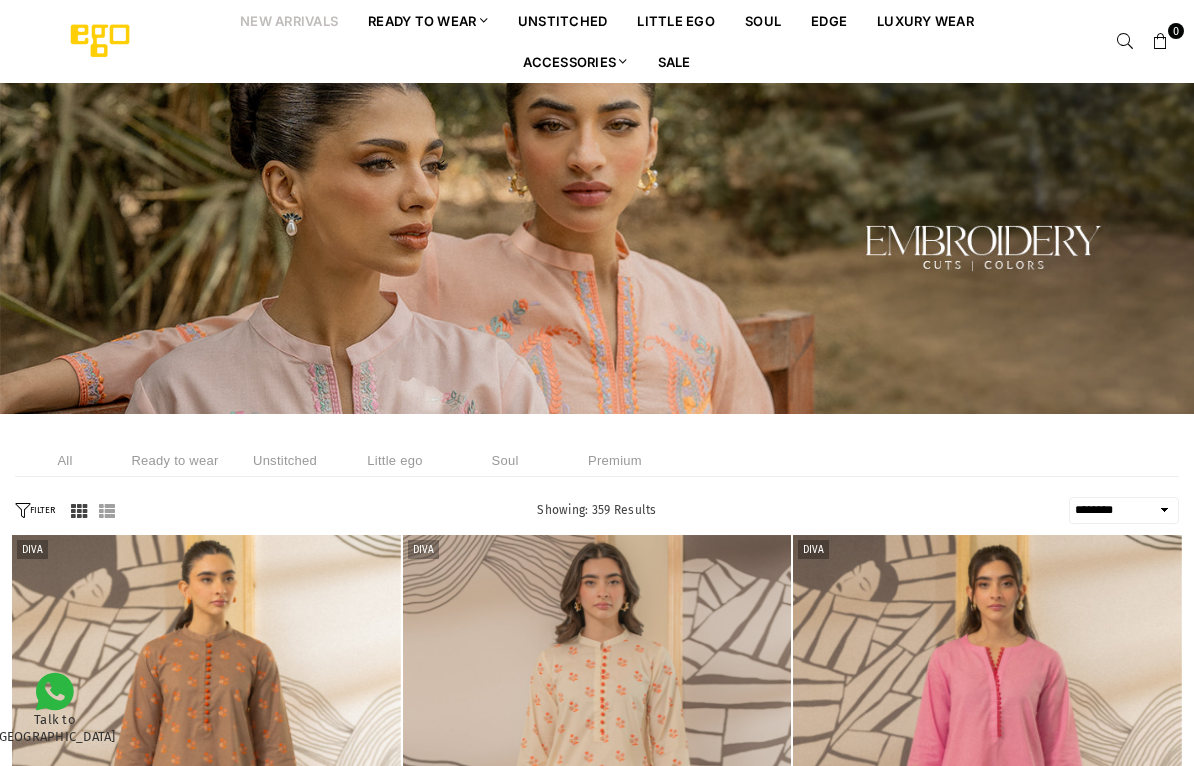 select on "******" 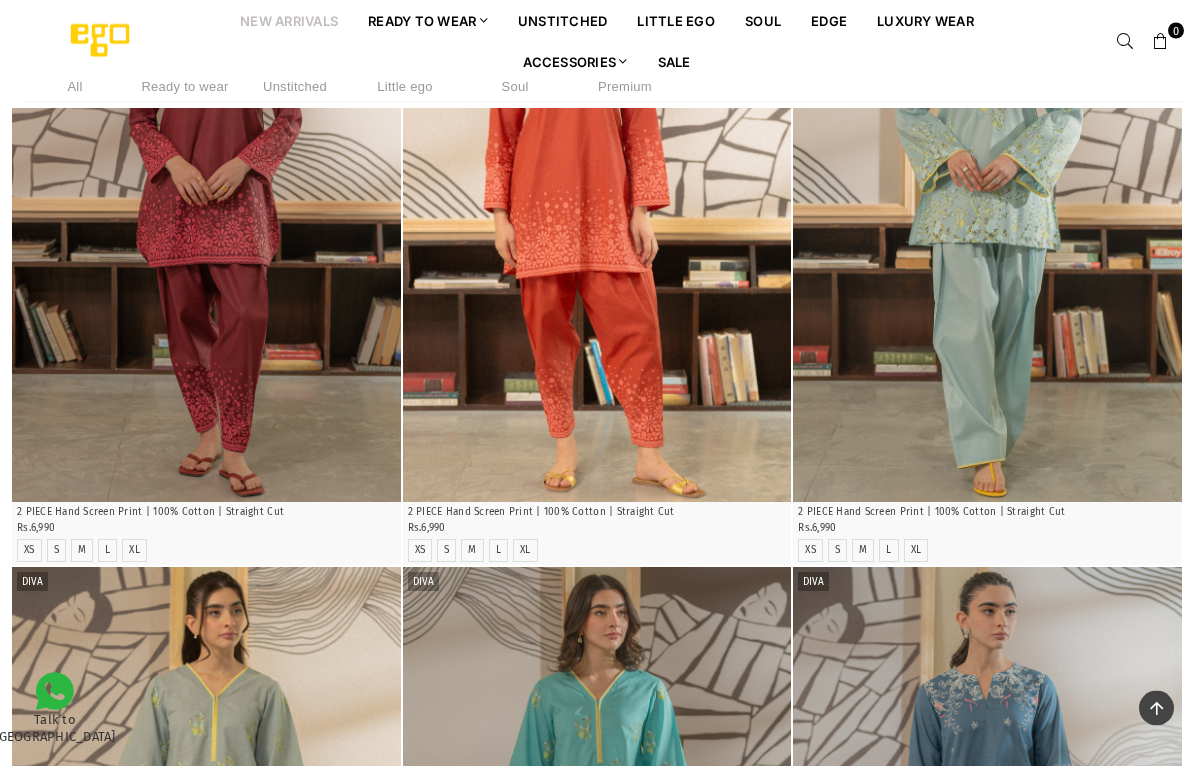 scroll, scrollTop: 1826, scrollLeft: 0, axis: vertical 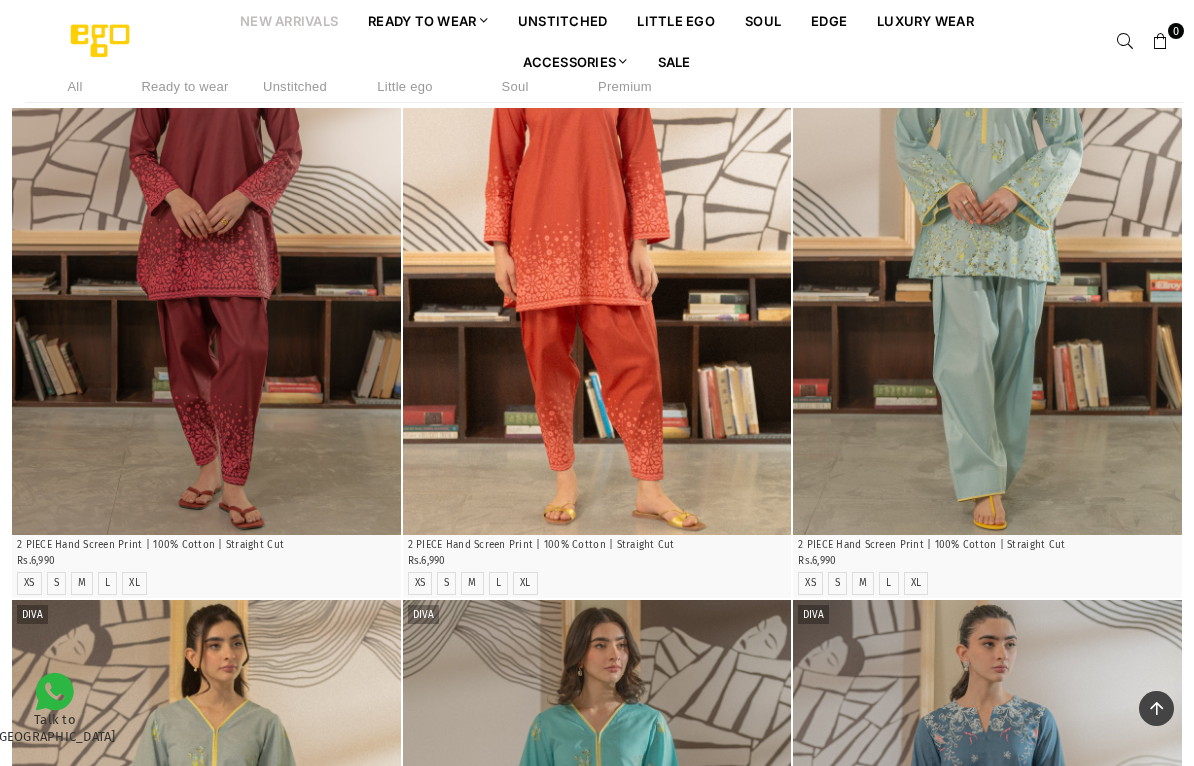 click at bounding box center [987, 244] 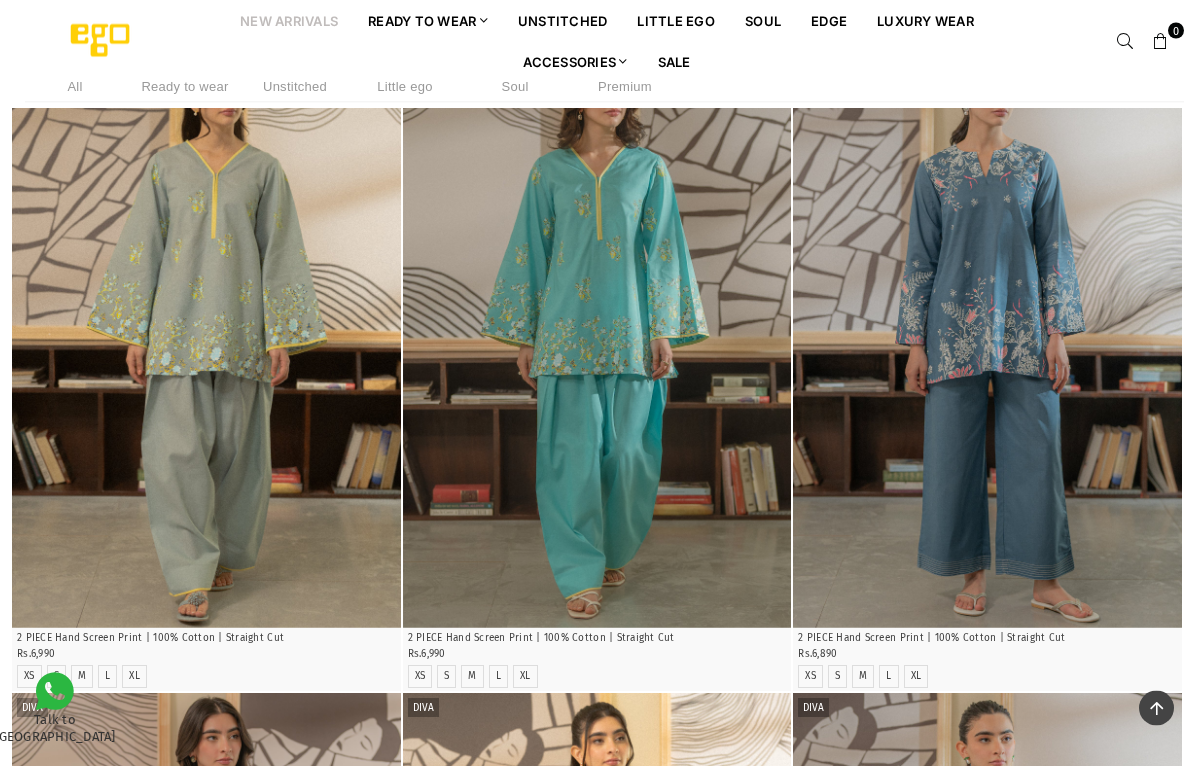 scroll, scrollTop: 2382, scrollLeft: 0, axis: vertical 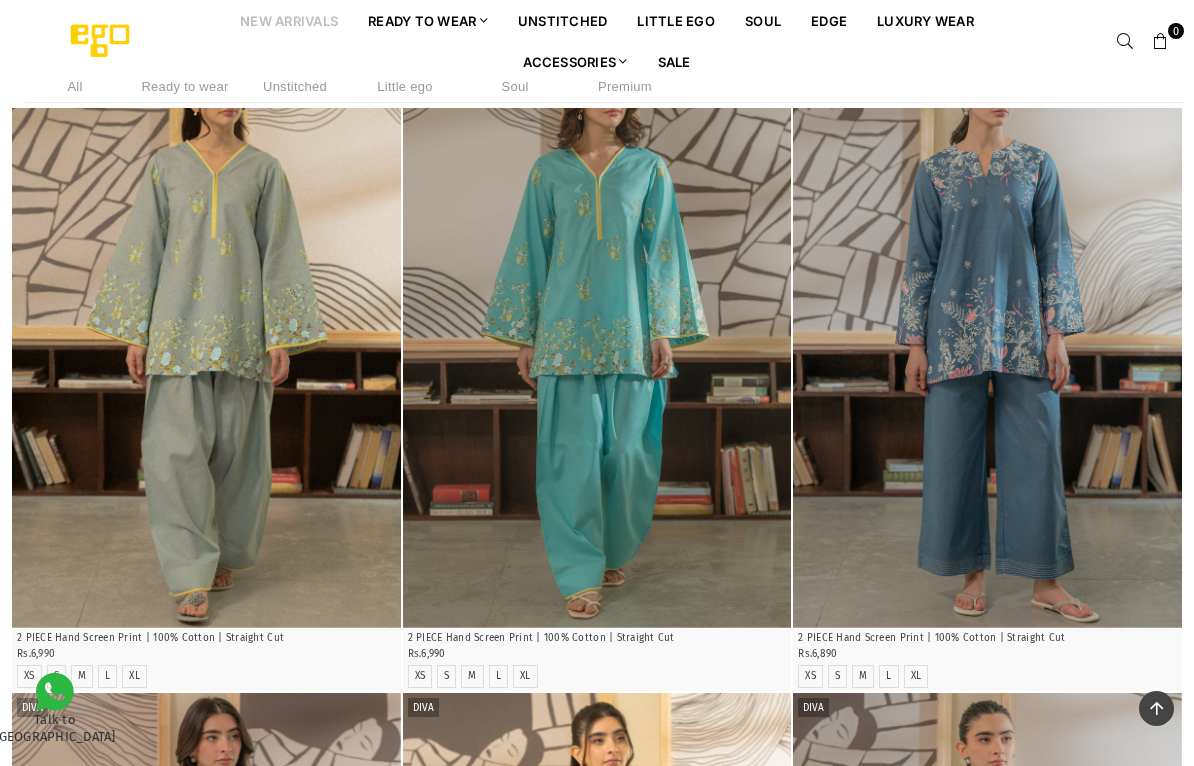 click at bounding box center (597, 336) 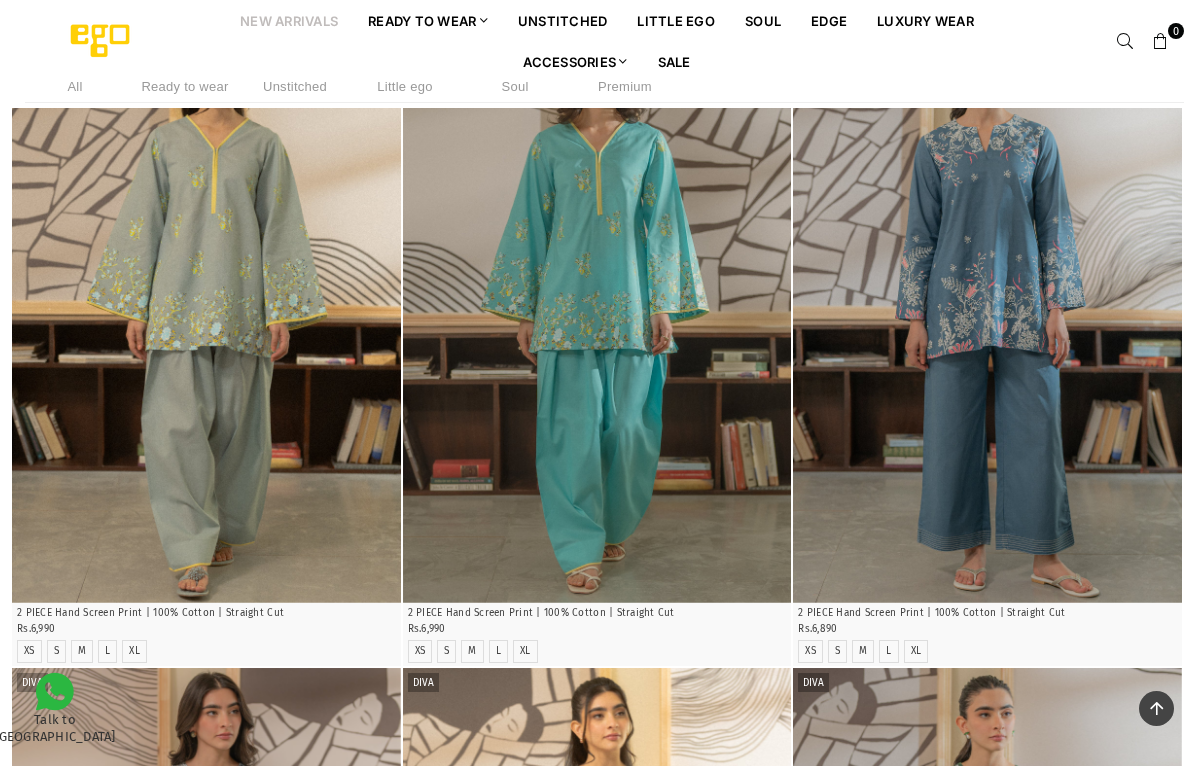 click at bounding box center [206, 311] 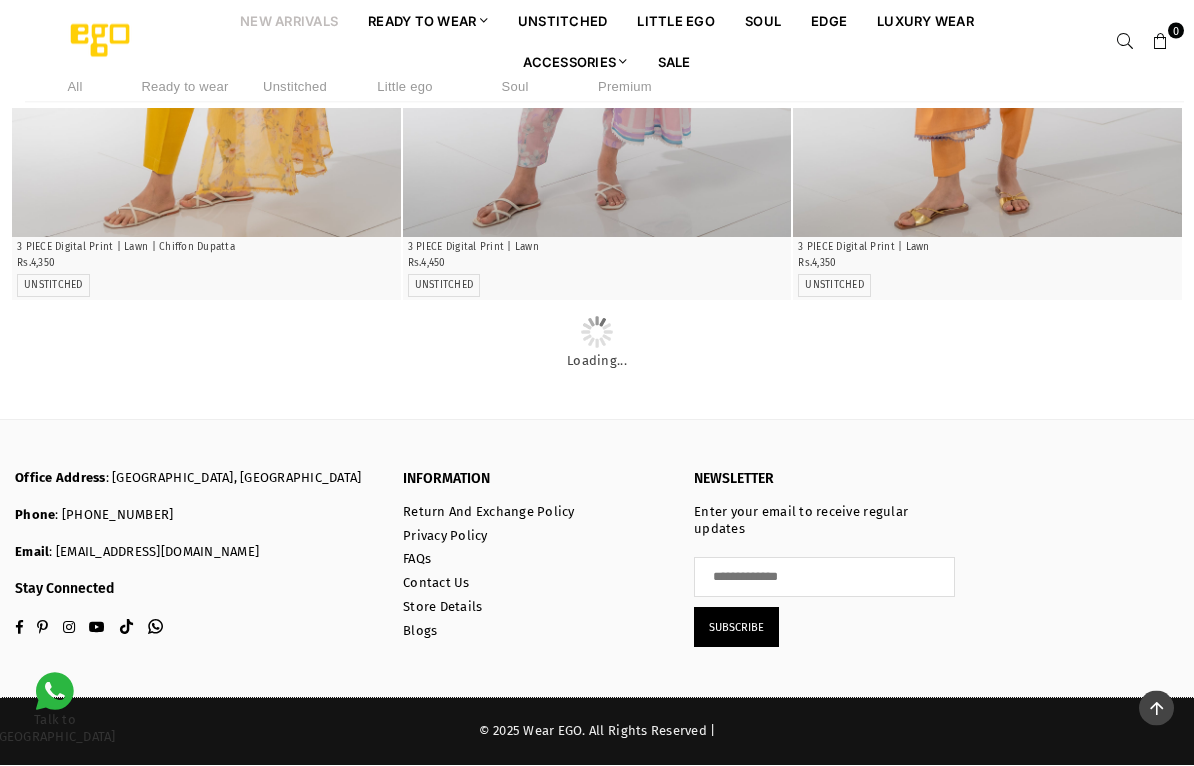 scroll, scrollTop: 17426, scrollLeft: 0, axis: vertical 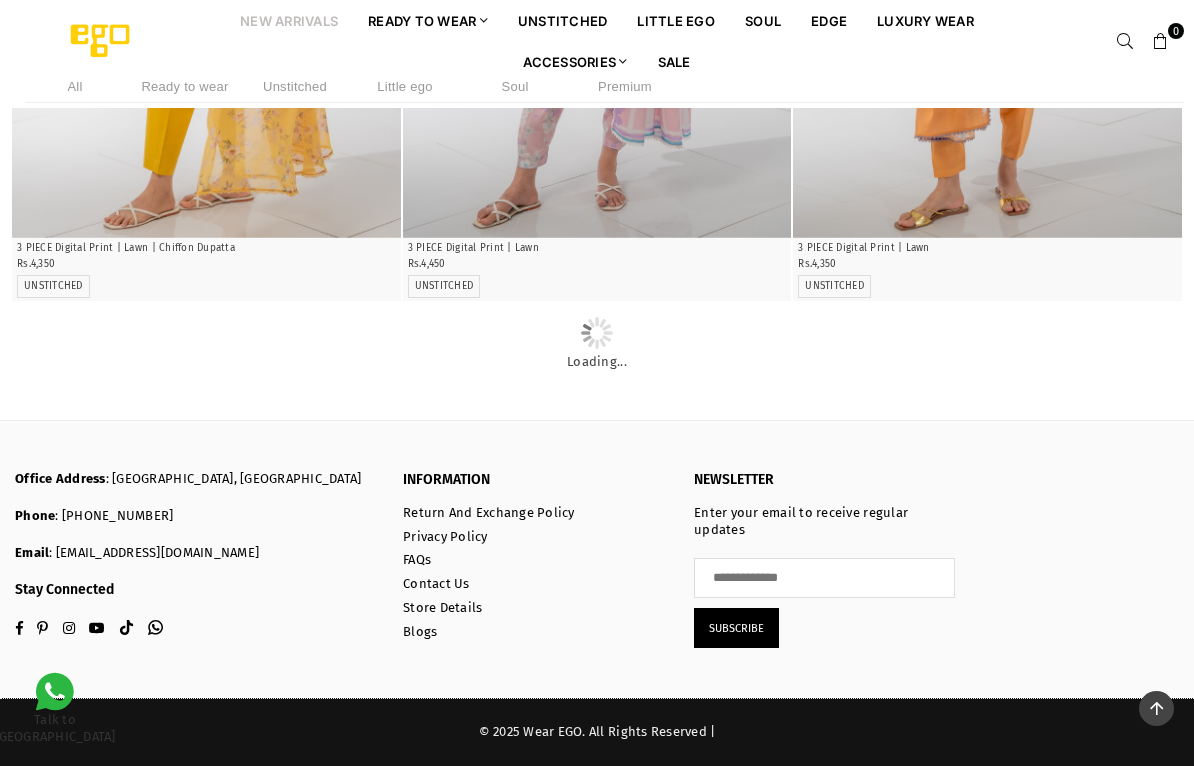 click at bounding box center [206, -702] 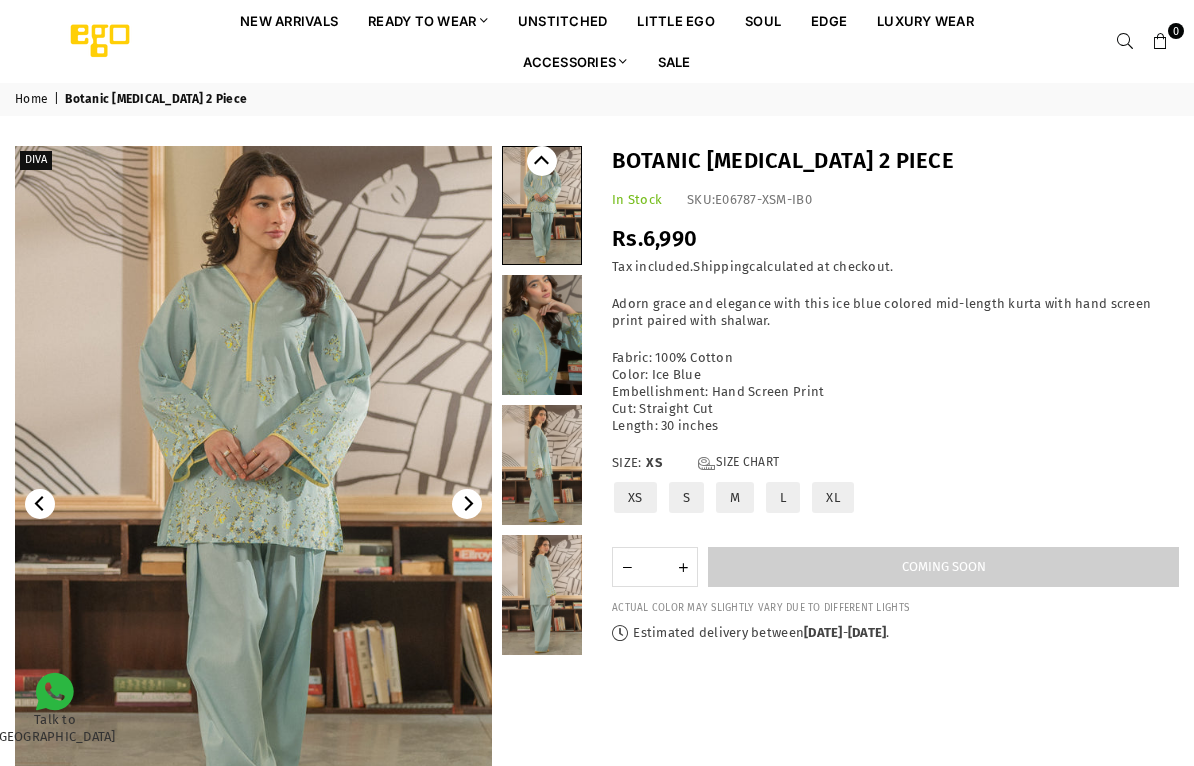 scroll, scrollTop: 0, scrollLeft: 0, axis: both 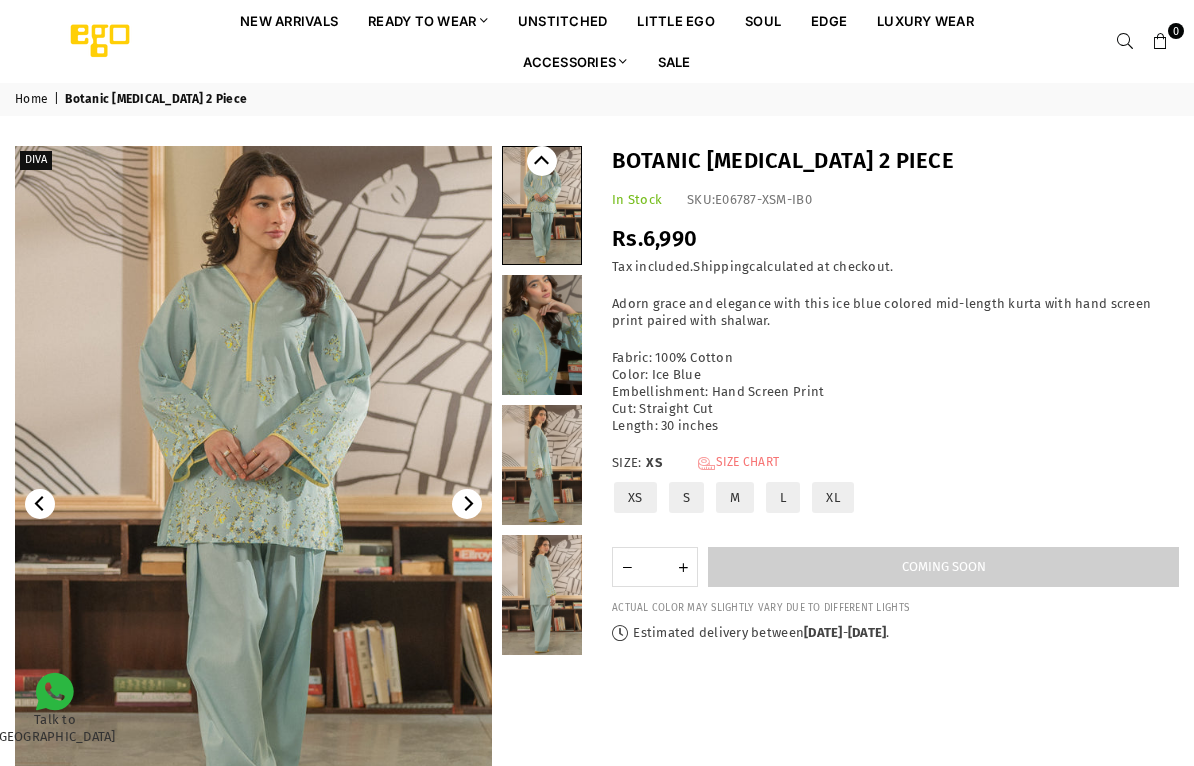 click on "Size Chart" at bounding box center [738, 463] 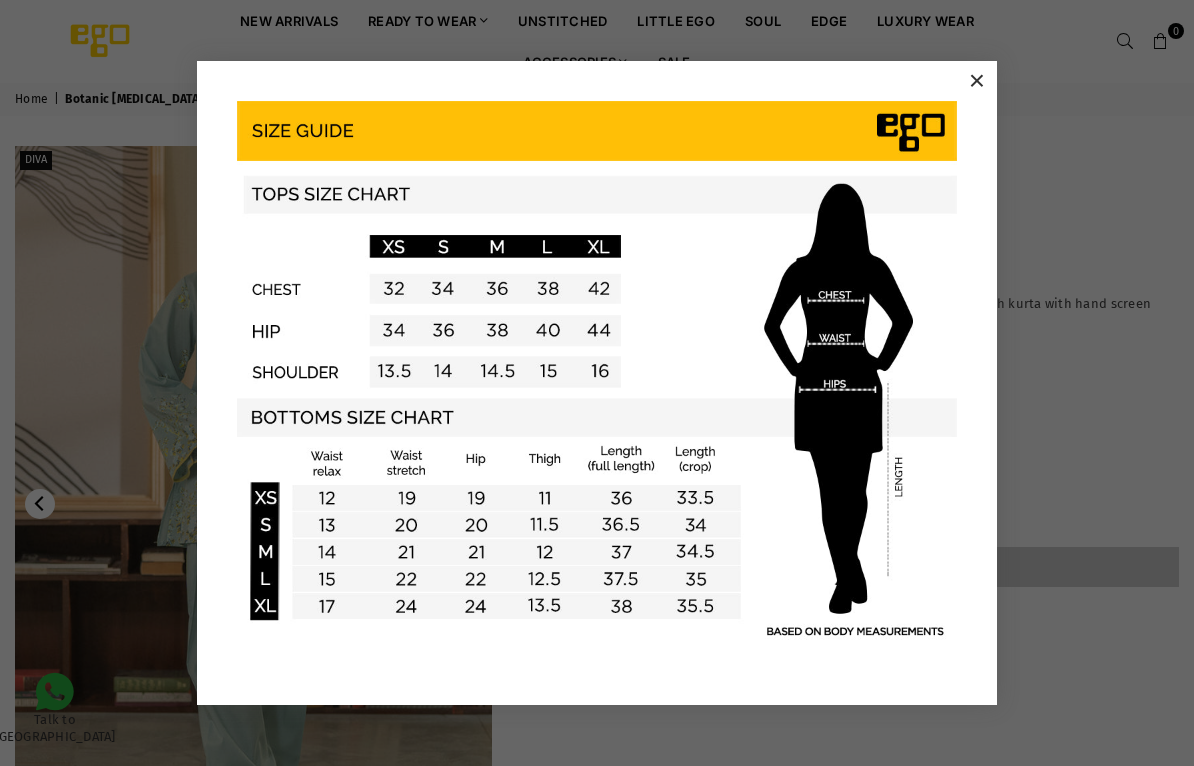 click on "×" at bounding box center (597, 383) 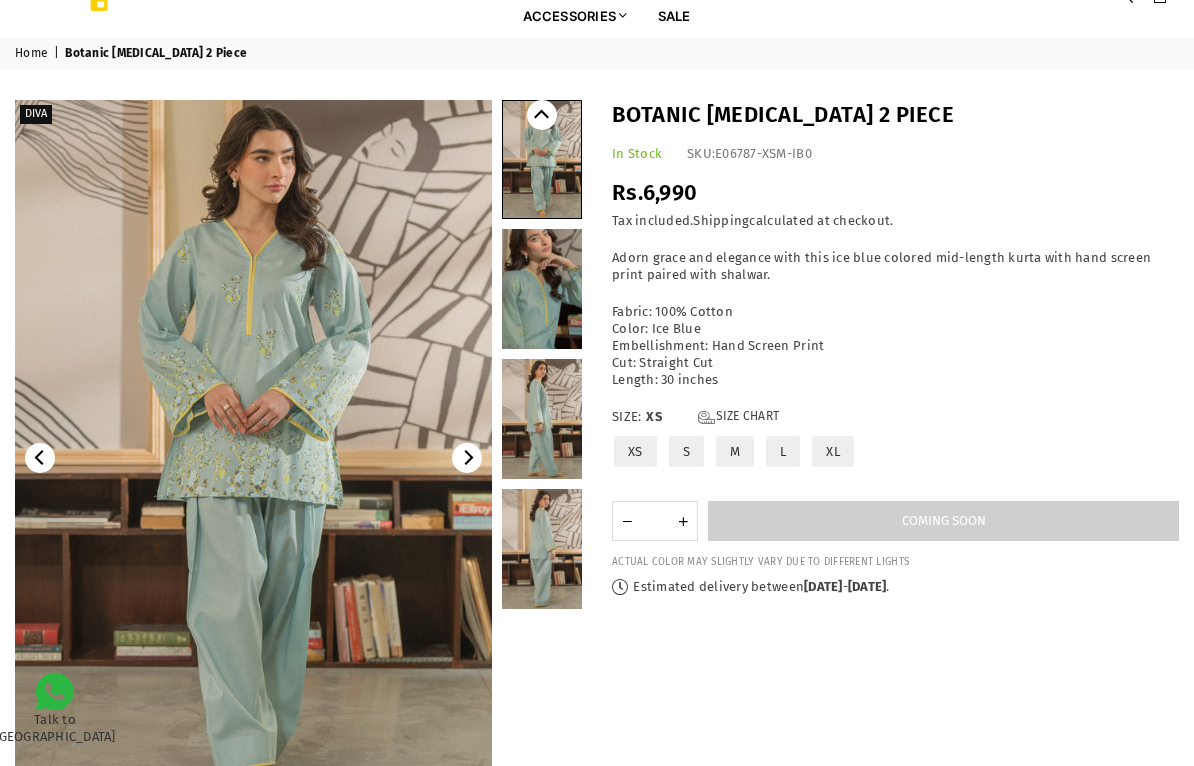 scroll, scrollTop: 0, scrollLeft: 0, axis: both 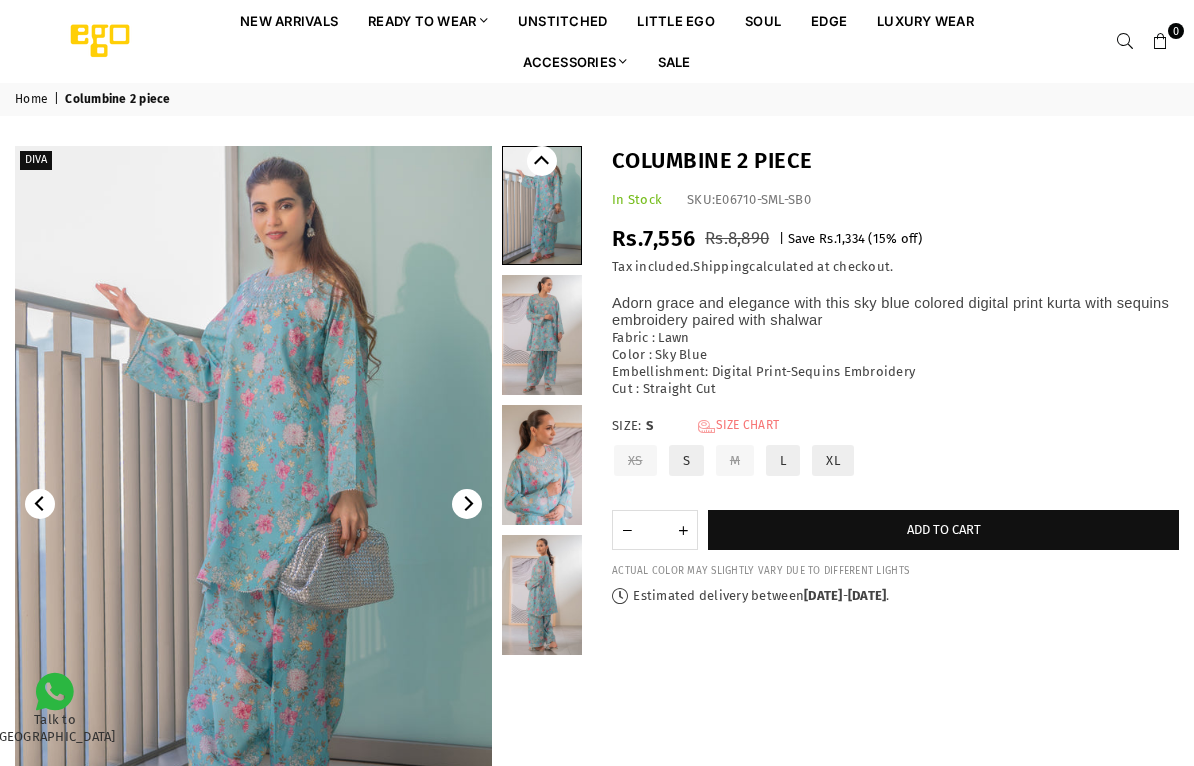 click on "Size Chart" at bounding box center [738, 426] 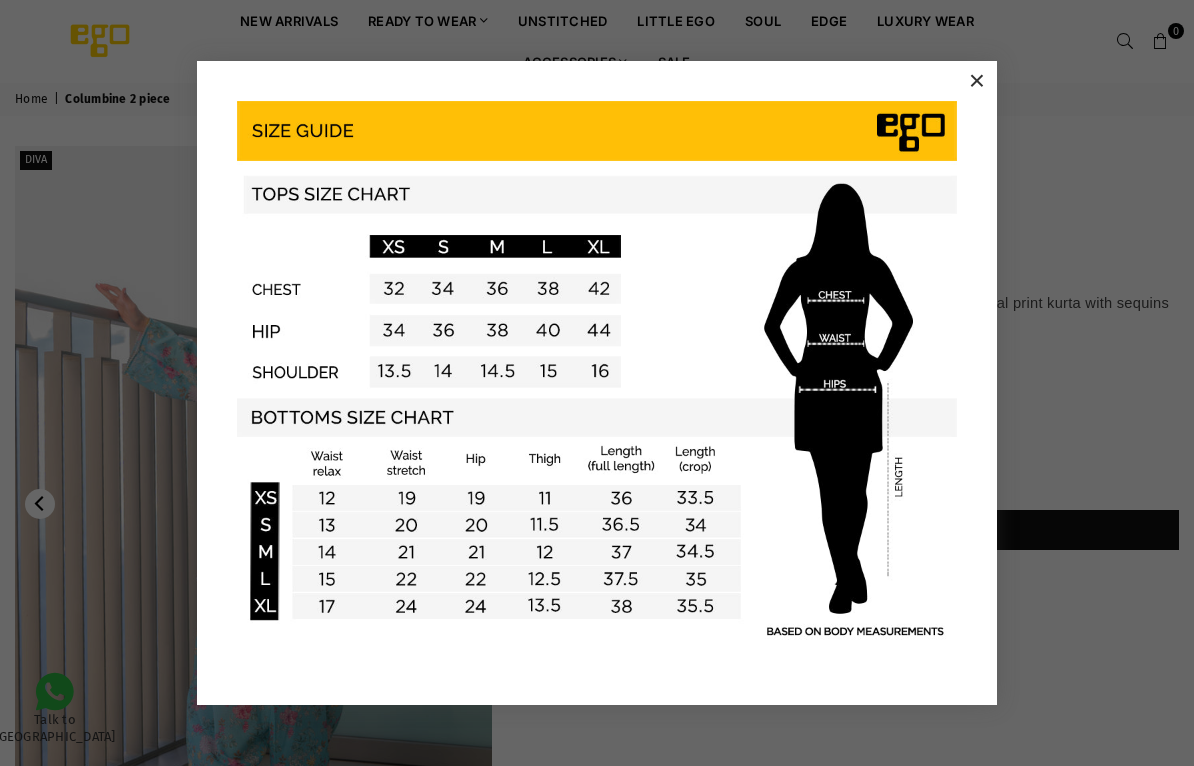 click on "×" at bounding box center (977, 81) 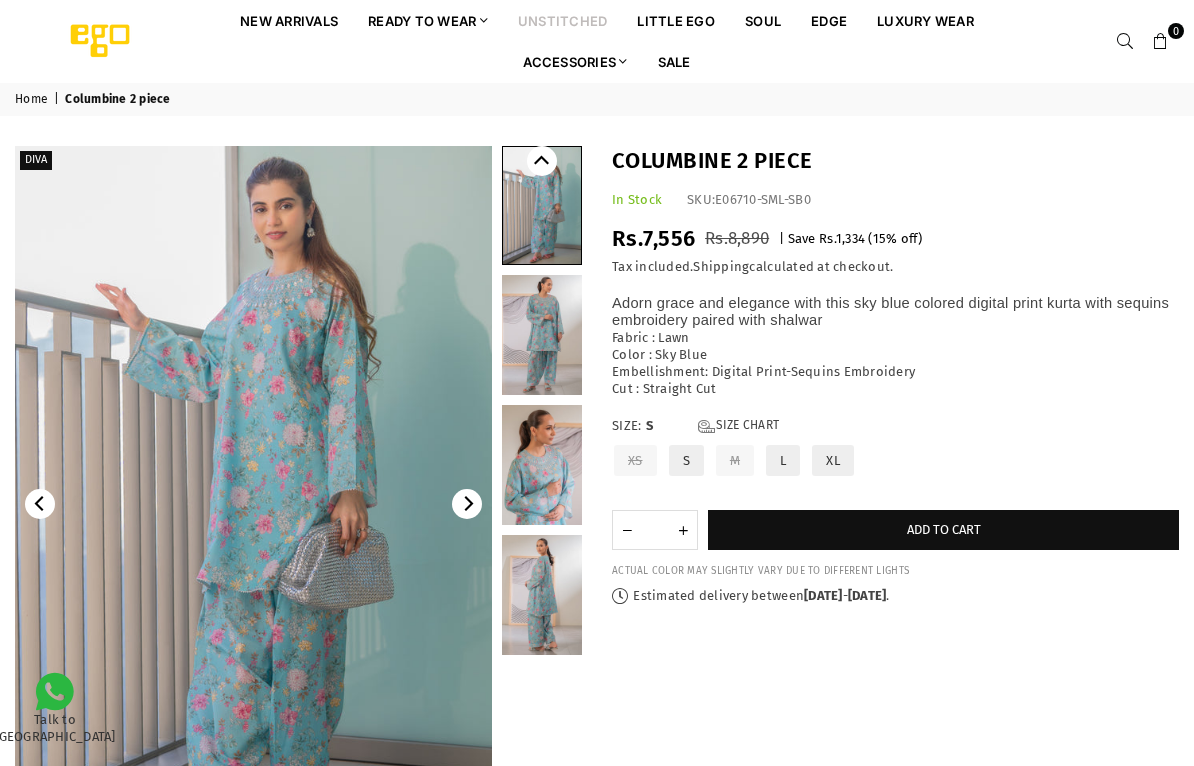 click on "unstitched" at bounding box center (563, 20) 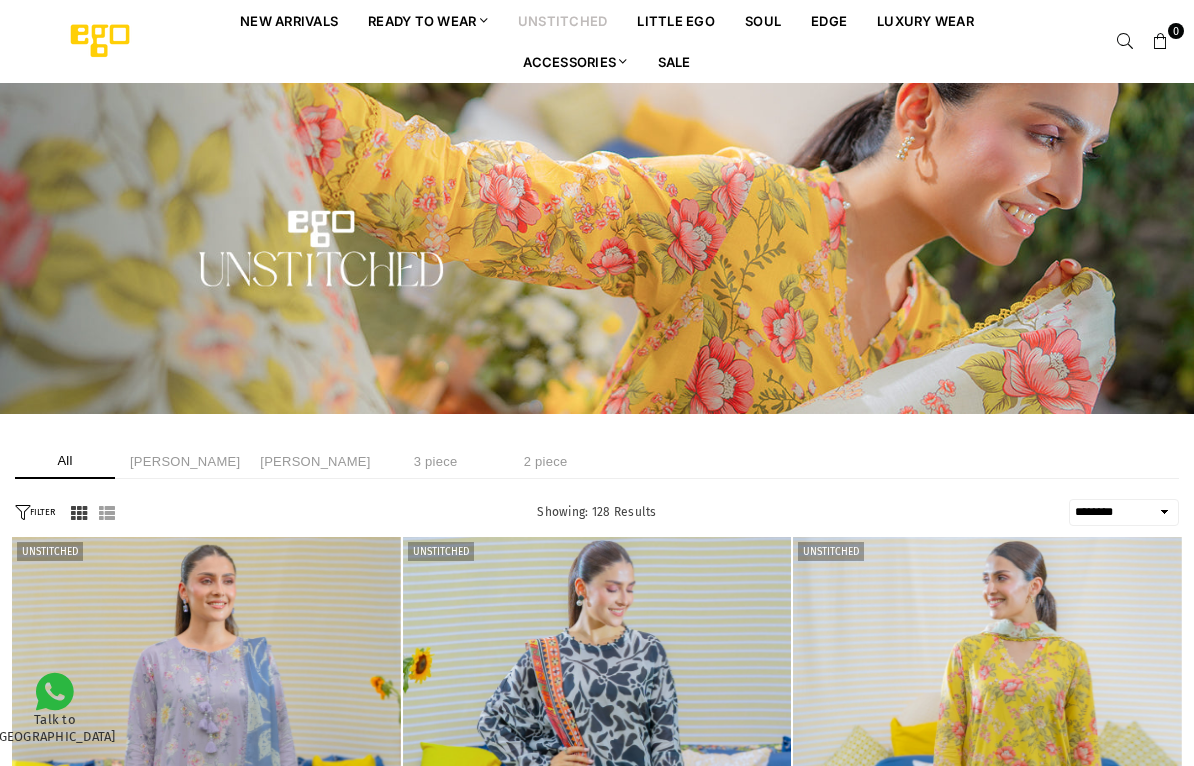 select on "******" 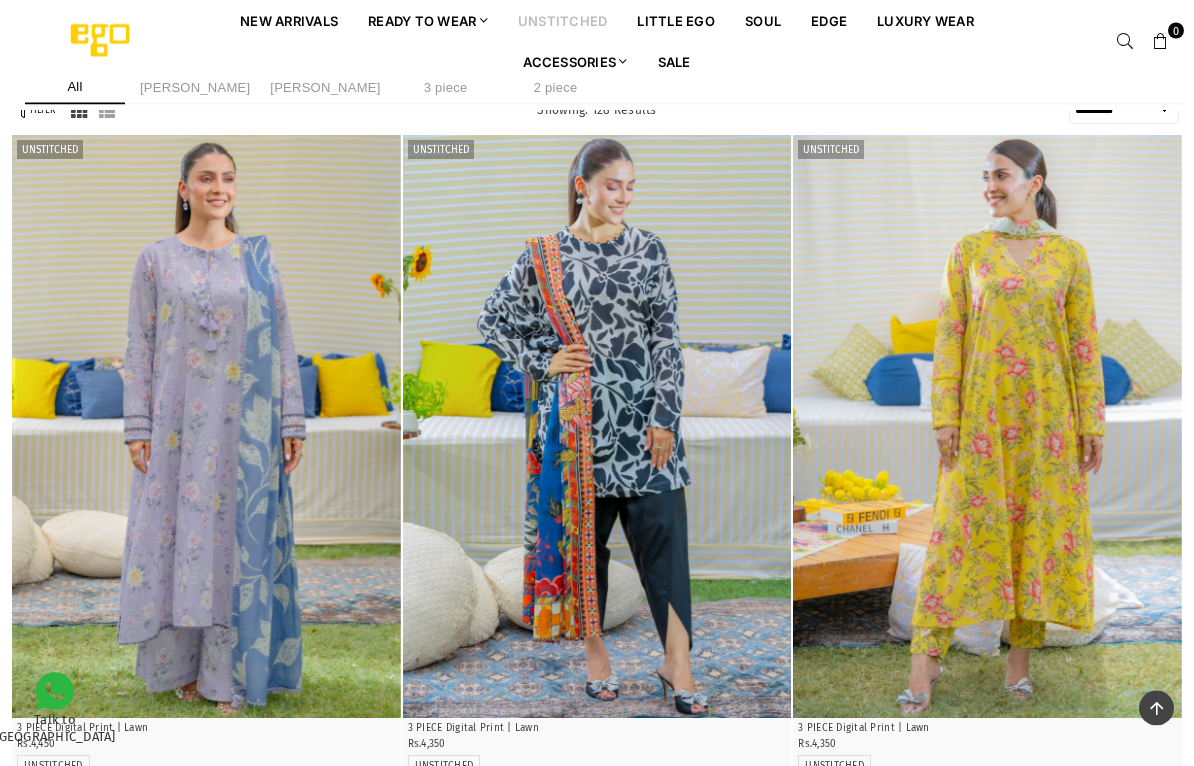 scroll, scrollTop: 346, scrollLeft: 0, axis: vertical 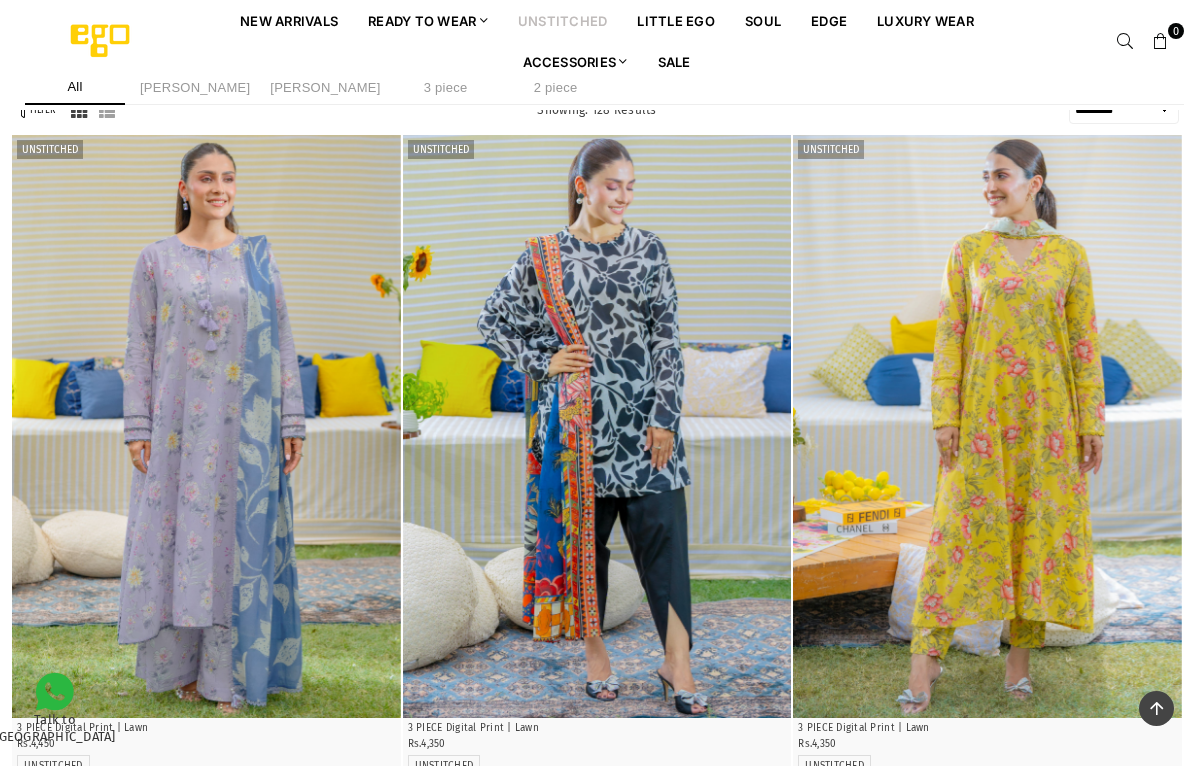 click at bounding box center (597, 427) 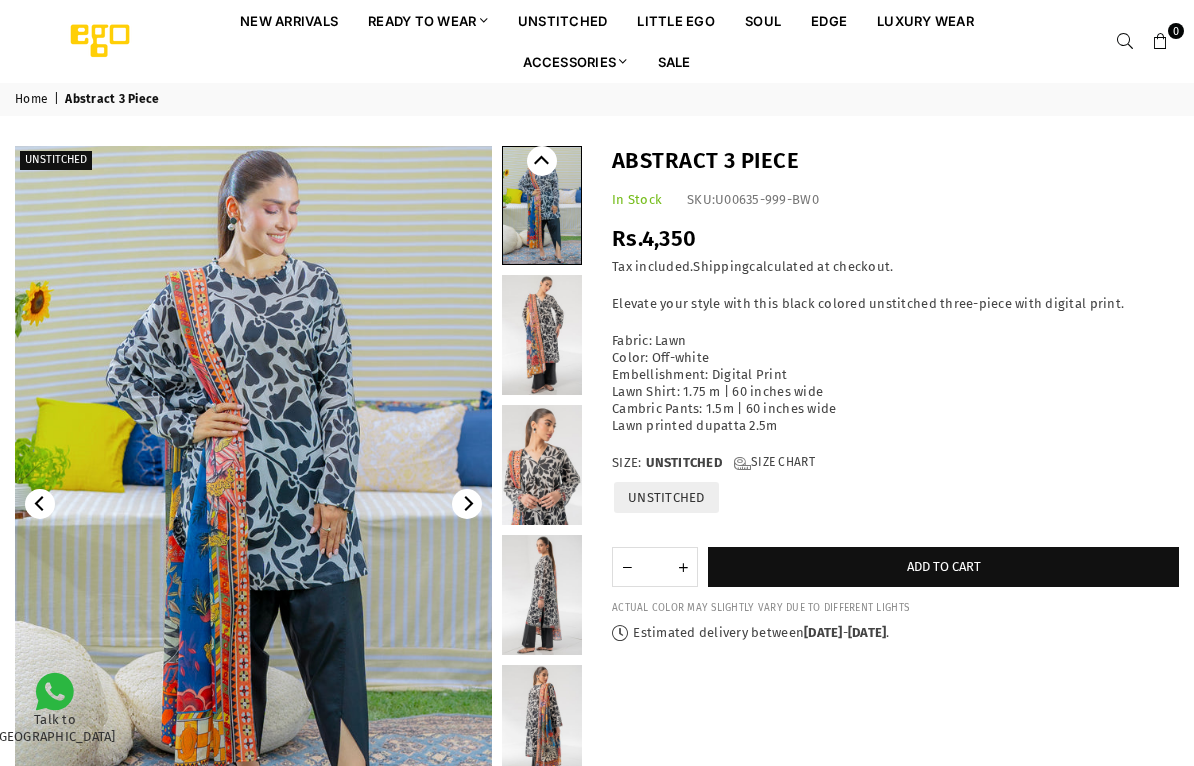 scroll, scrollTop: 0, scrollLeft: 0, axis: both 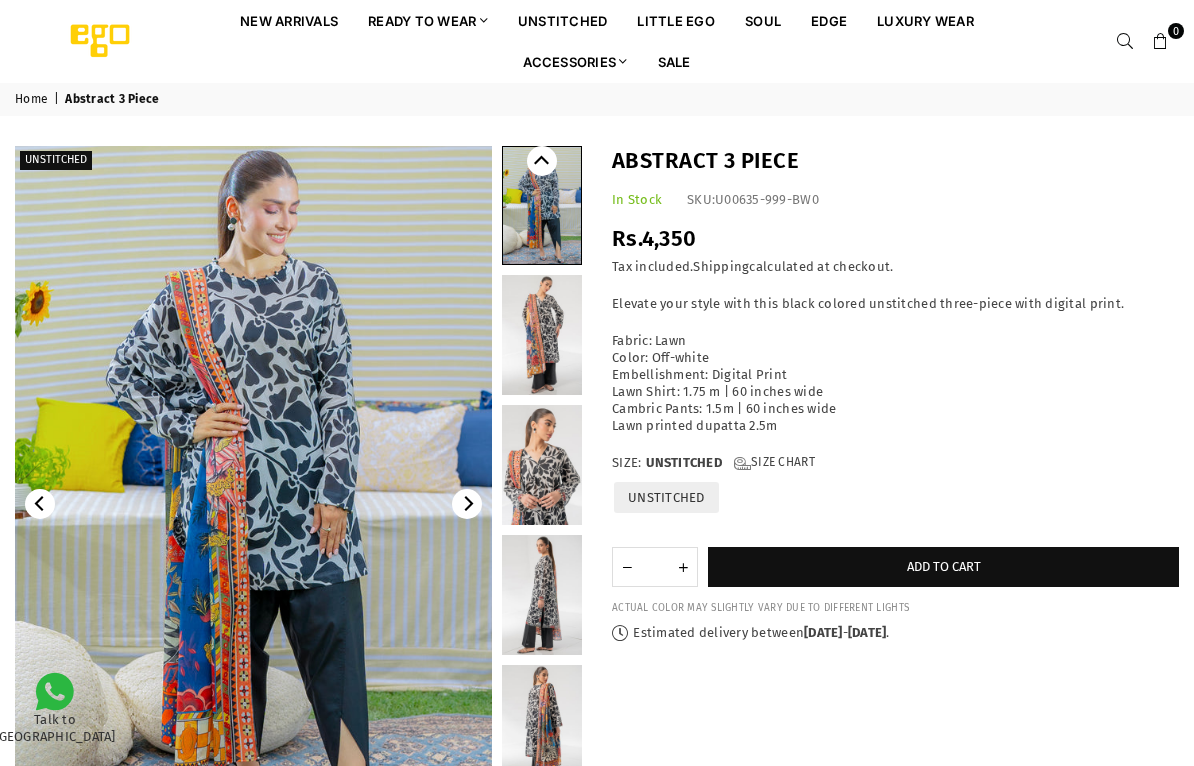 click at bounding box center (542, 335) 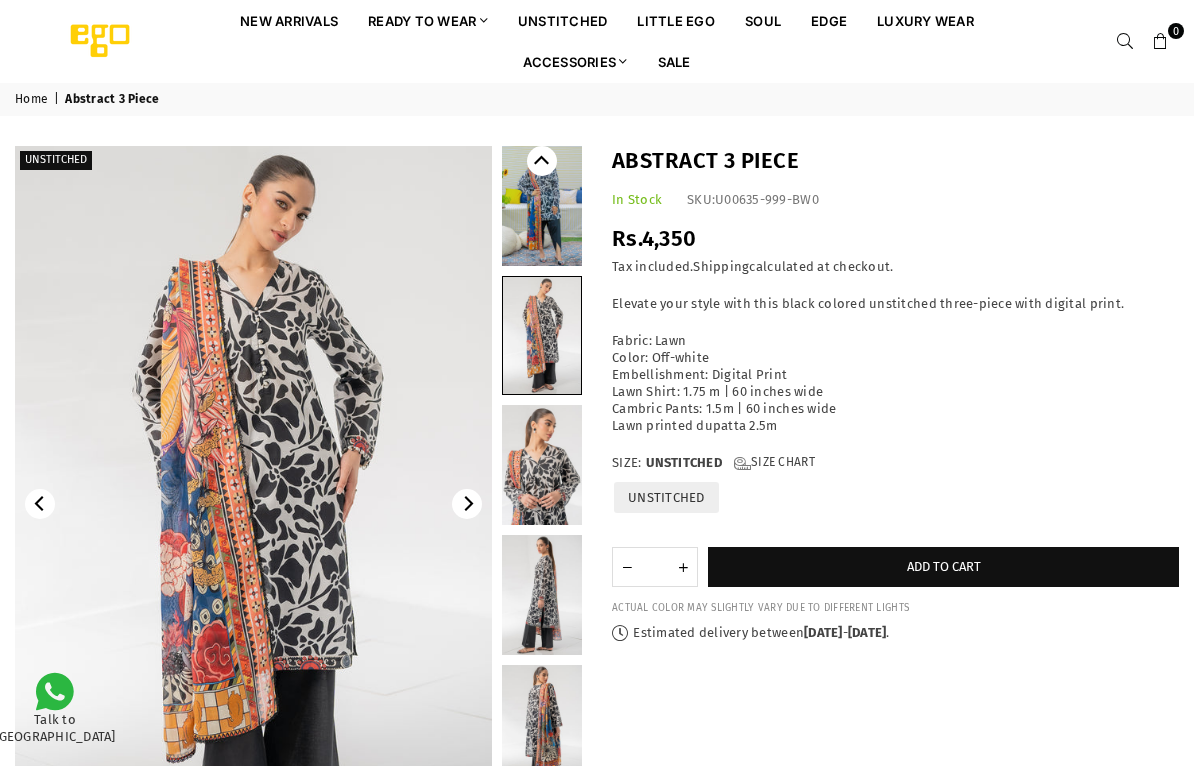 click at bounding box center (542, 465) 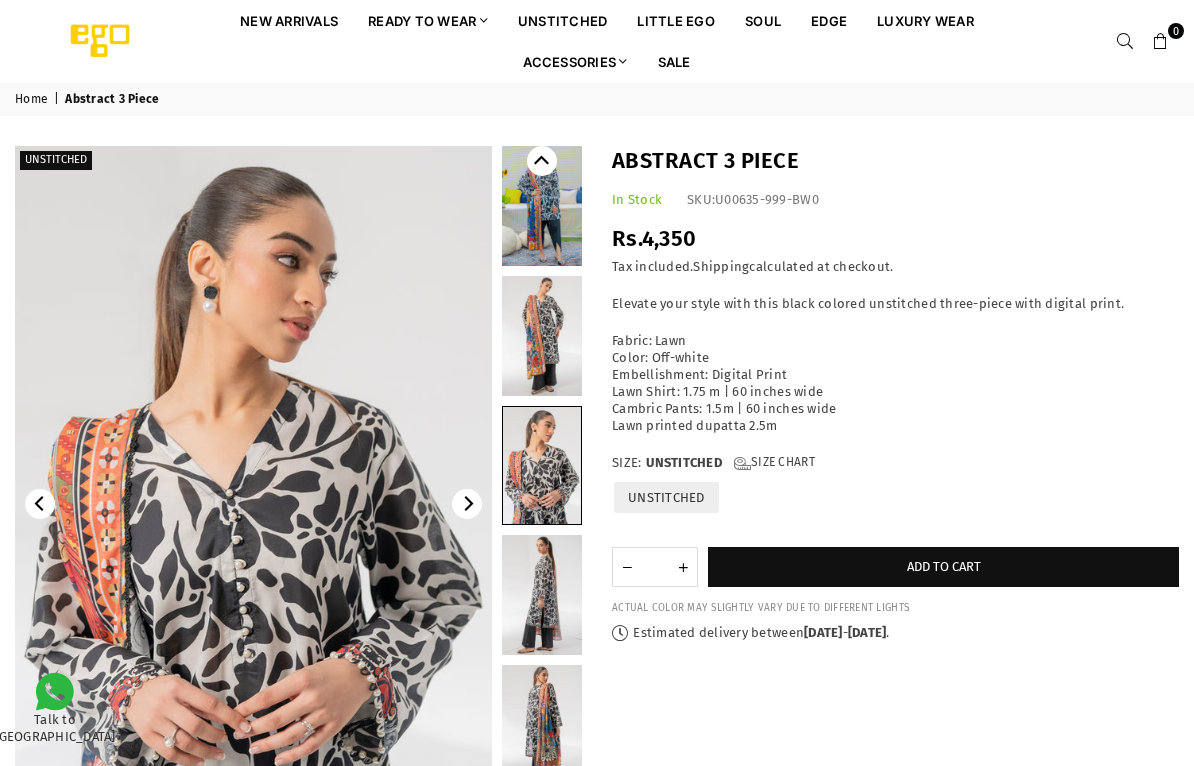 click at bounding box center (542, 595) 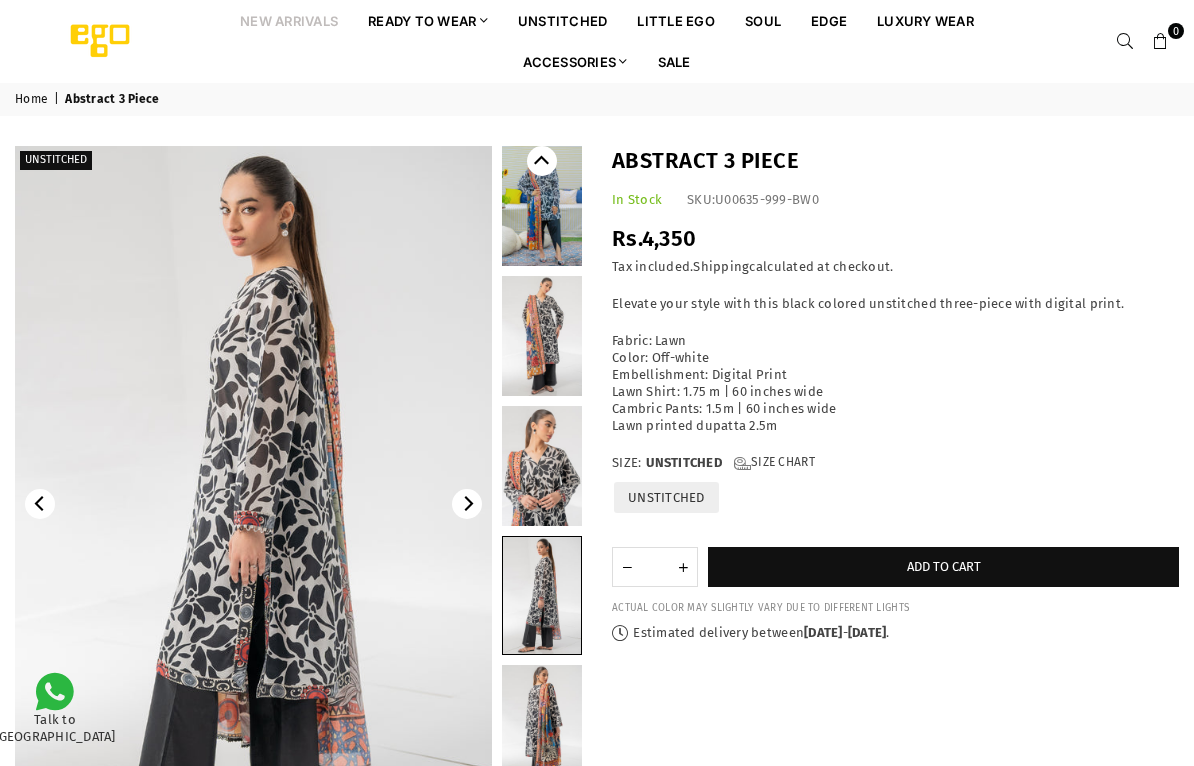 click on "New Arrivals" at bounding box center (289, 20) 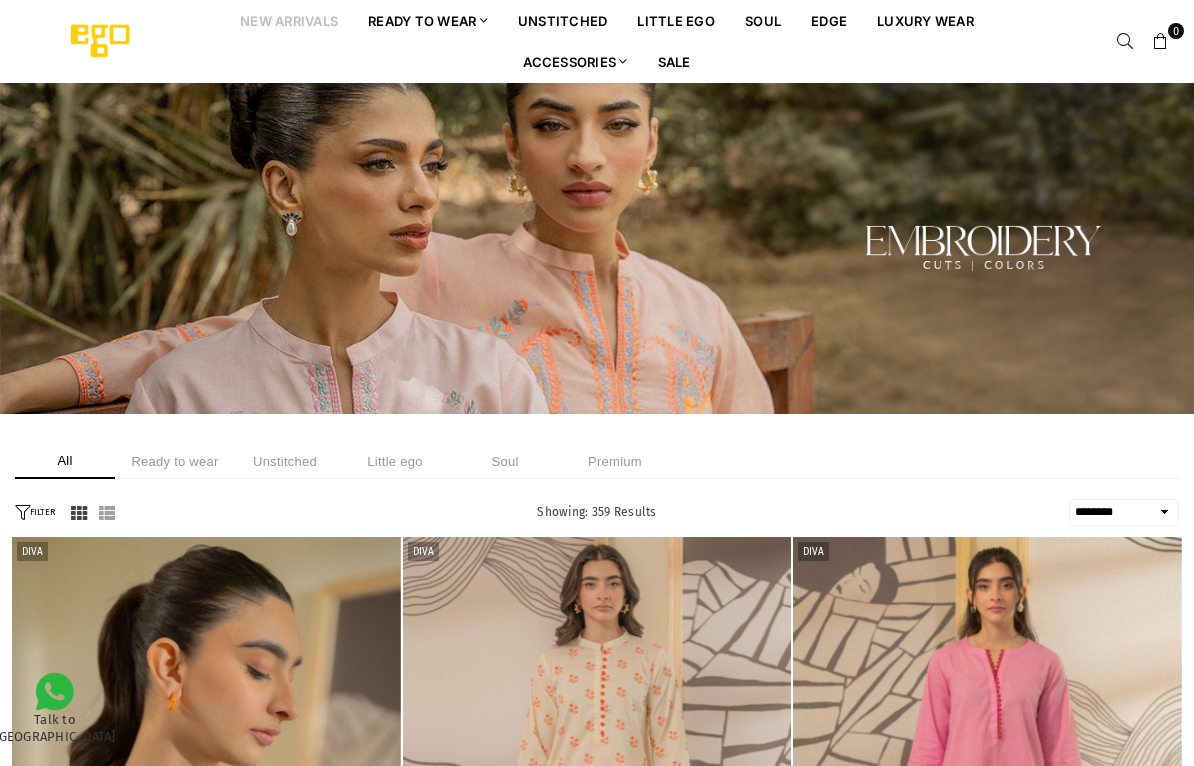 select on "******" 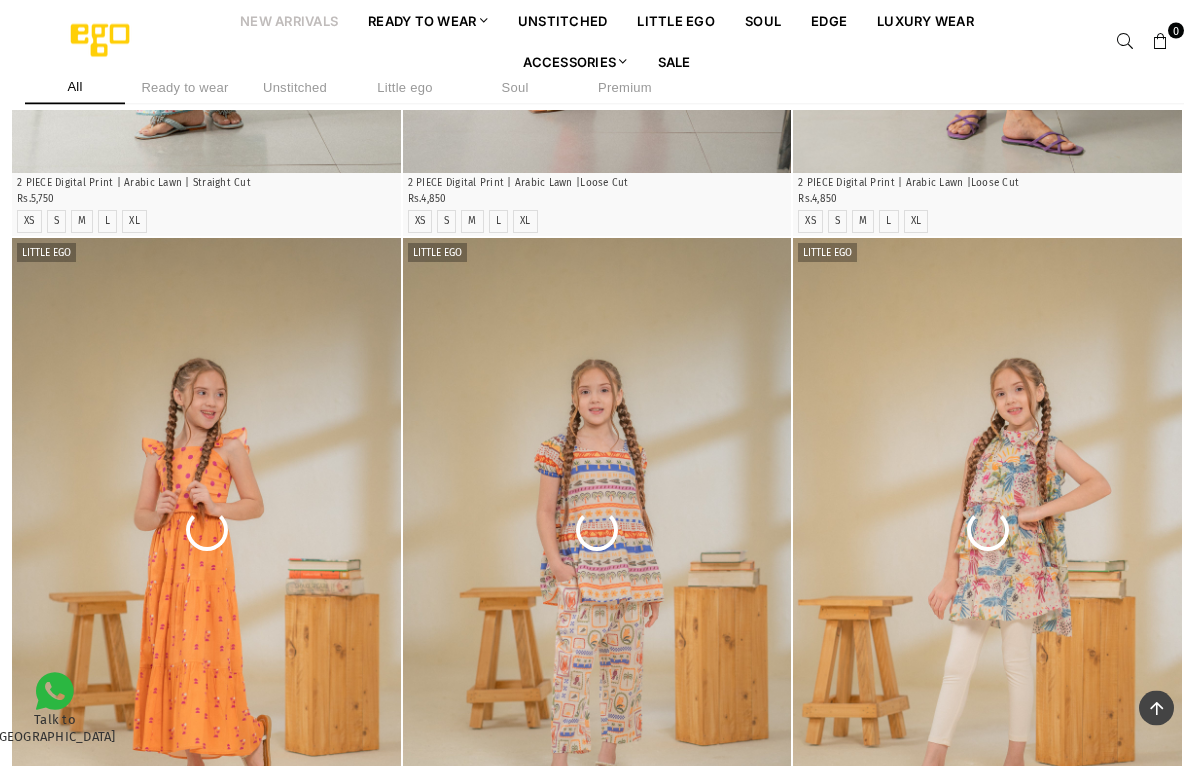 scroll, scrollTop: 3745, scrollLeft: 0, axis: vertical 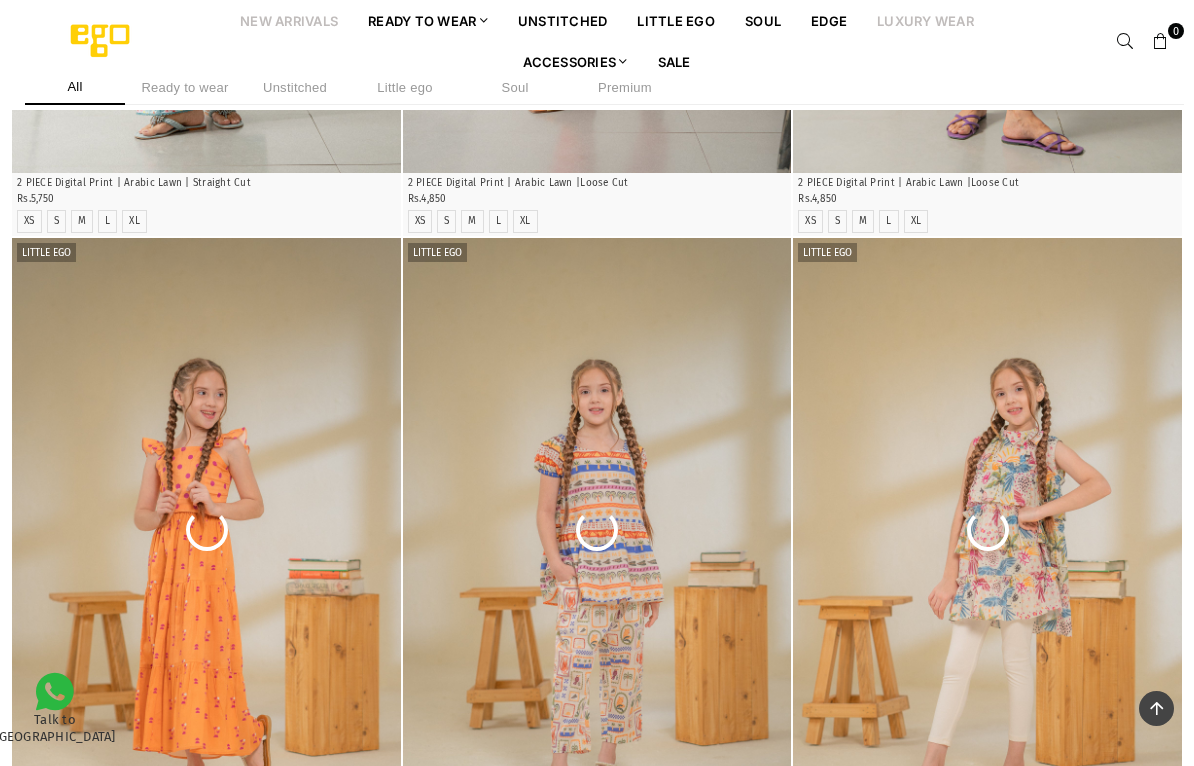 click on "Luxury Wear" at bounding box center [925, 20] 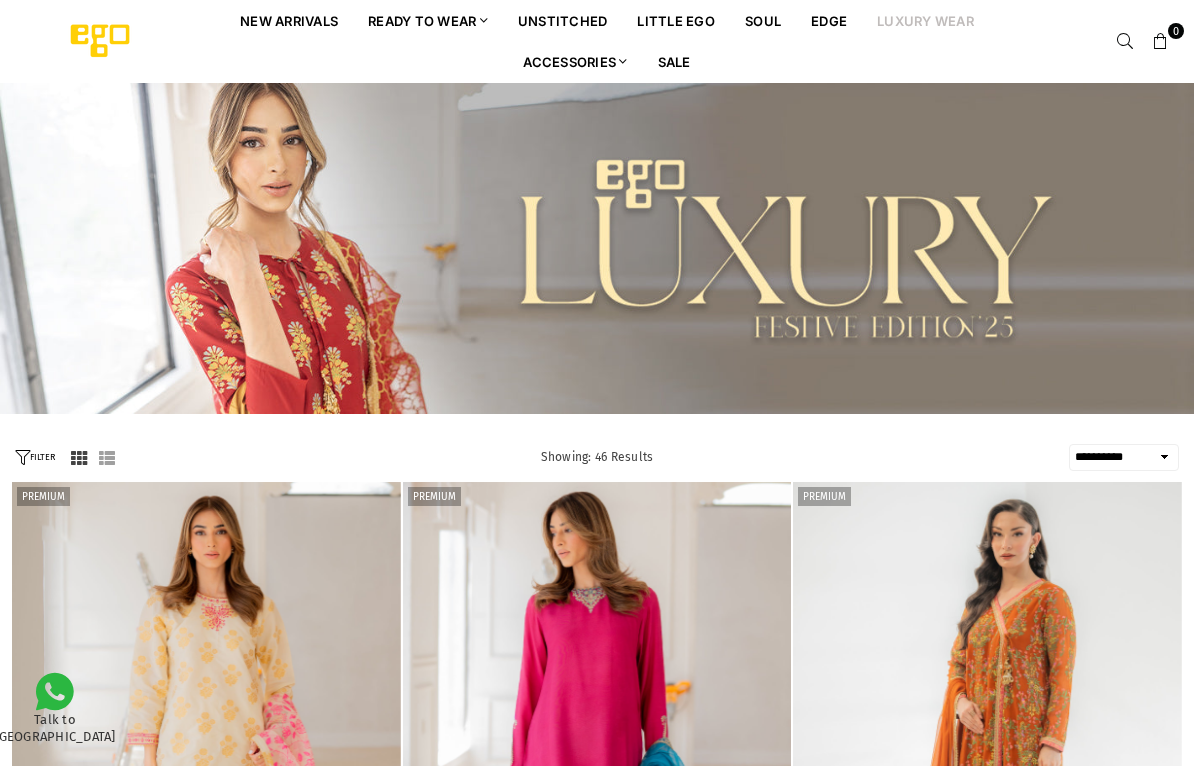 select on "**********" 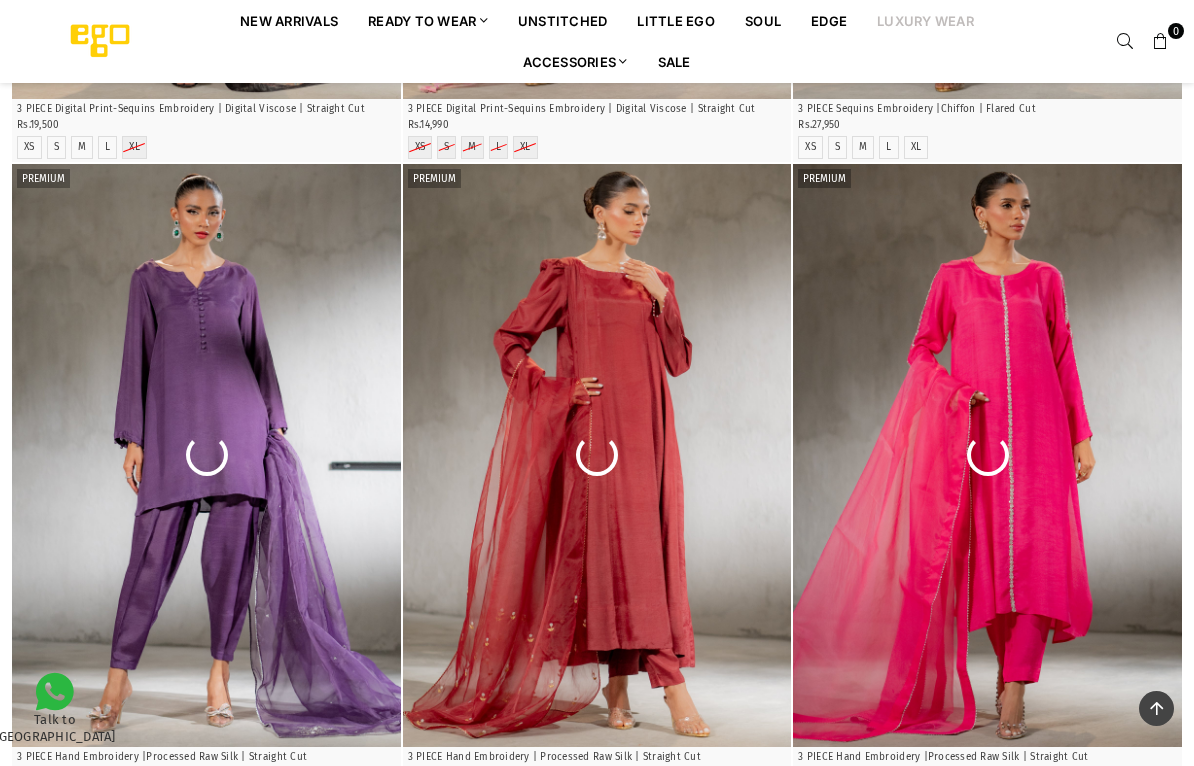 scroll, scrollTop: 4467, scrollLeft: 0, axis: vertical 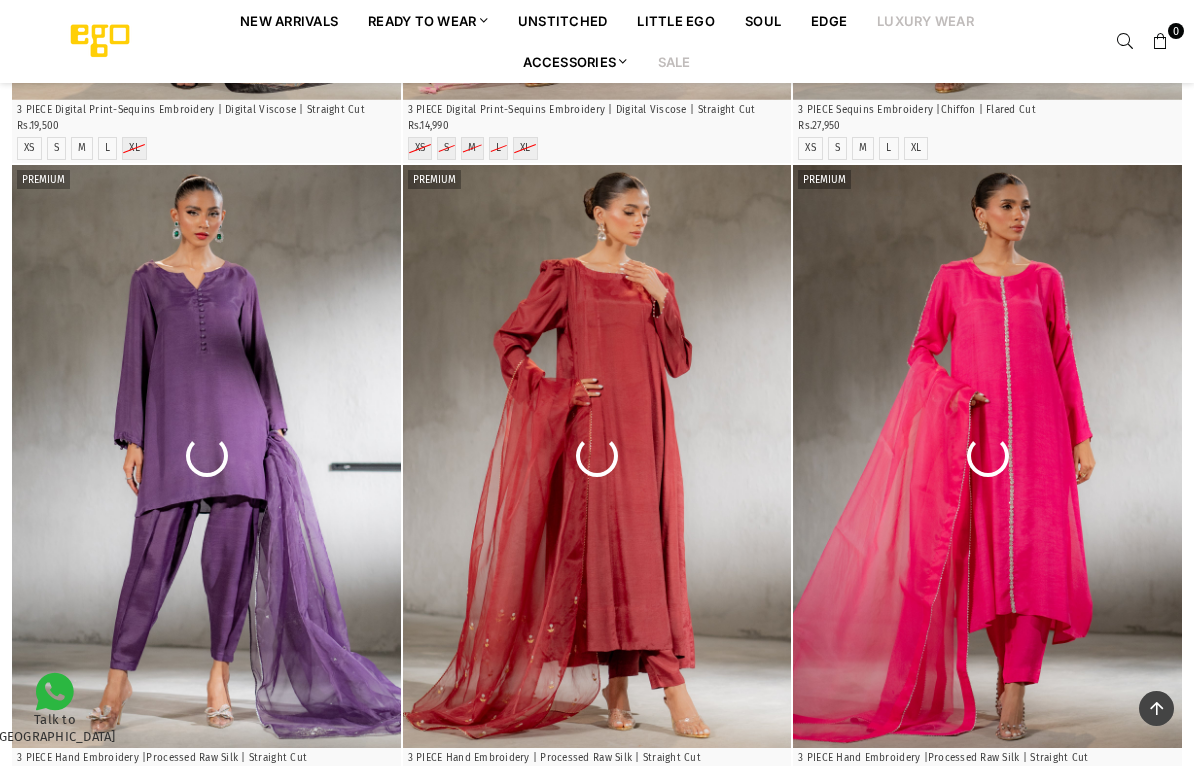 click on "Sale" at bounding box center [674, 61] 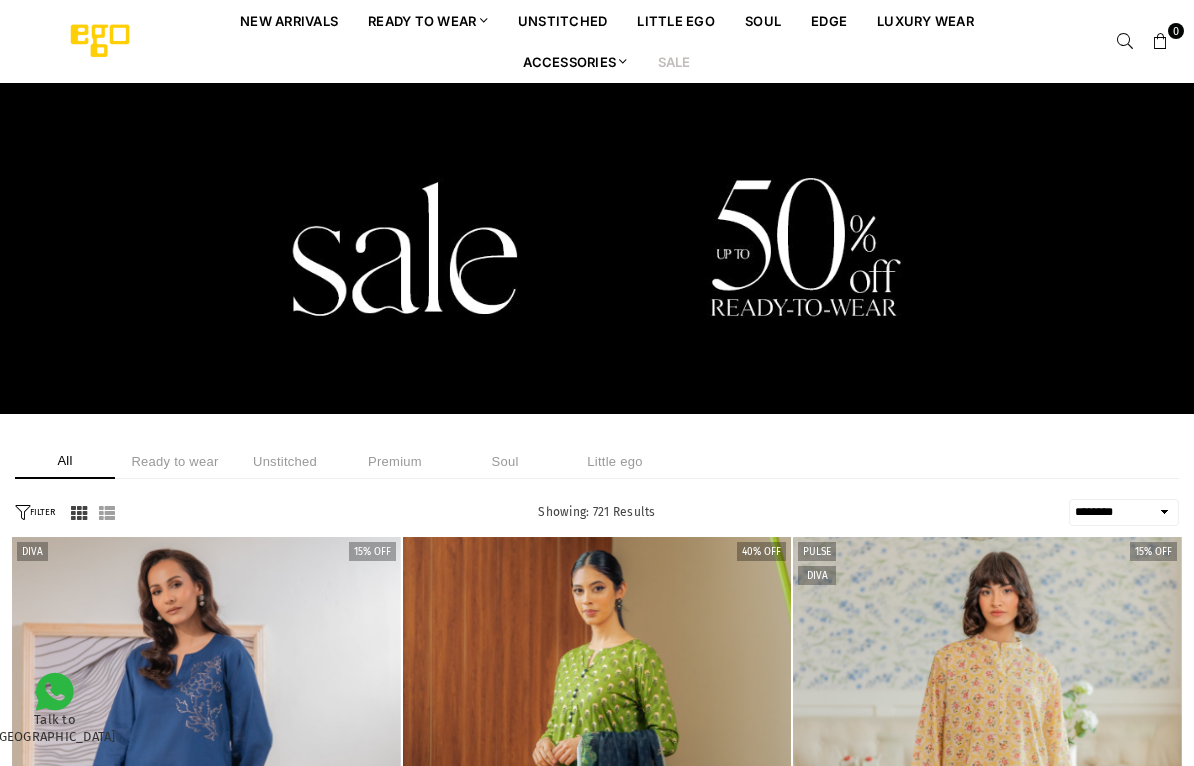 select on "******" 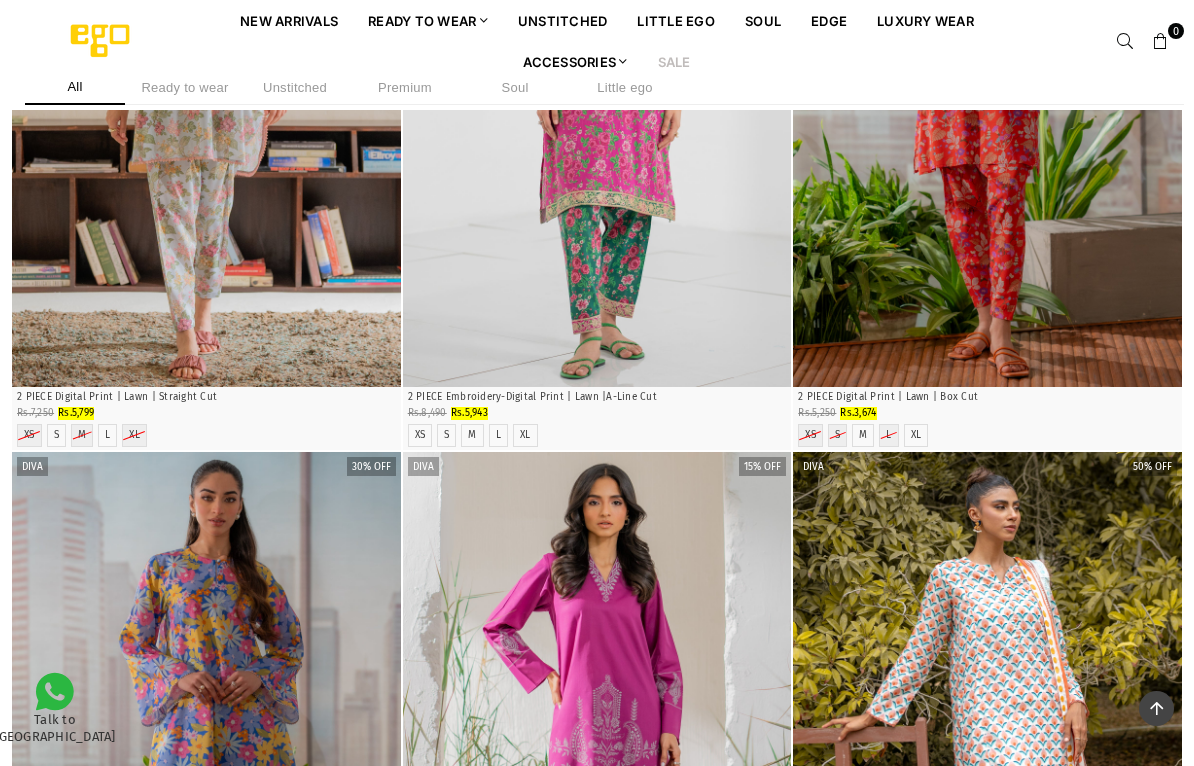 scroll, scrollTop: 4178, scrollLeft: 0, axis: vertical 